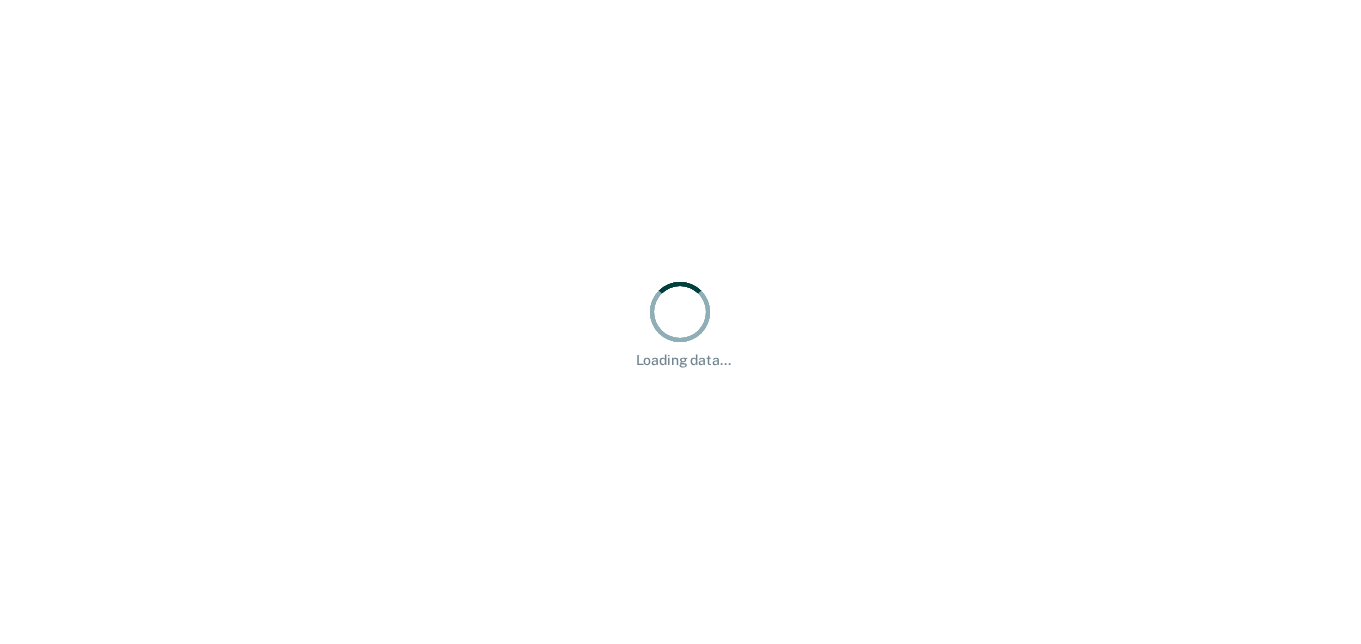 scroll, scrollTop: 0, scrollLeft: 0, axis: both 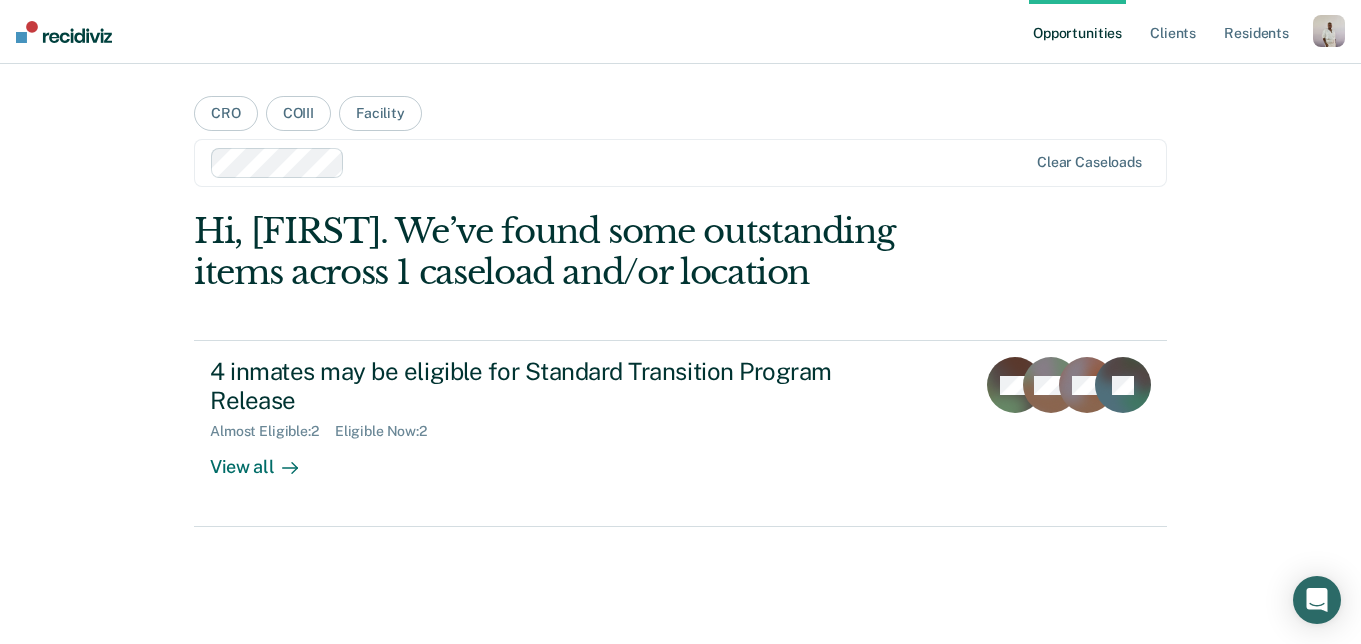click at bounding box center (1329, 31) 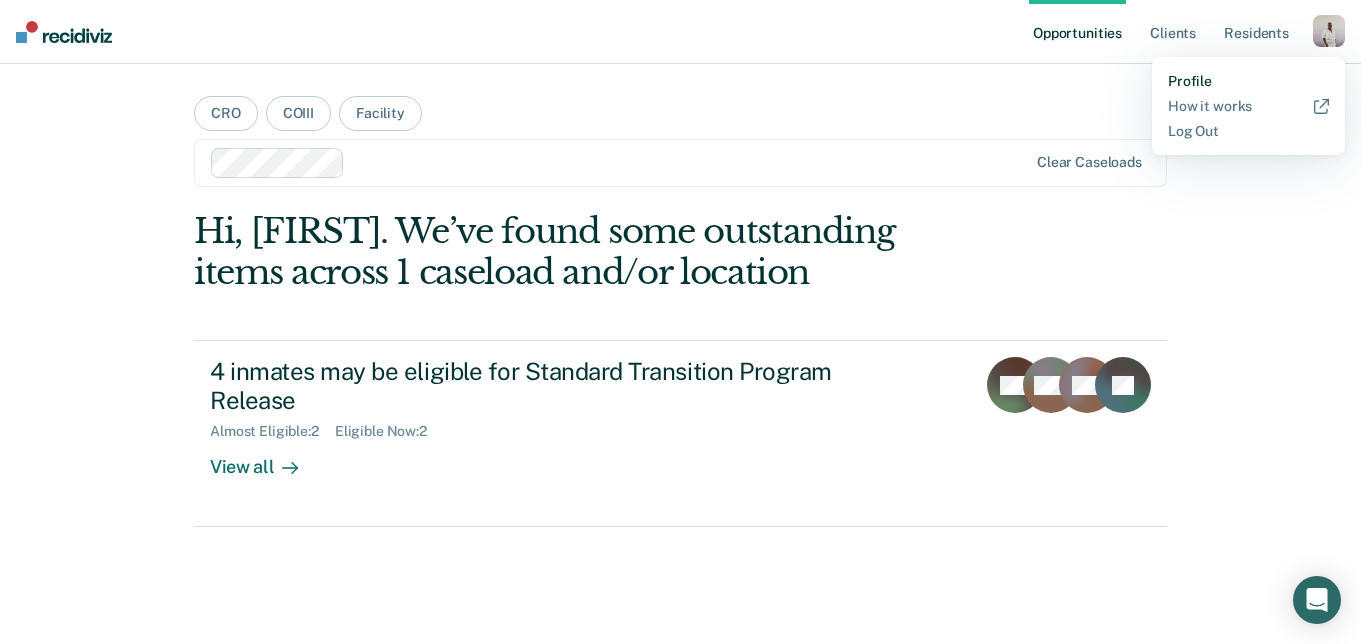 click on "Profile" at bounding box center [1248, 81] 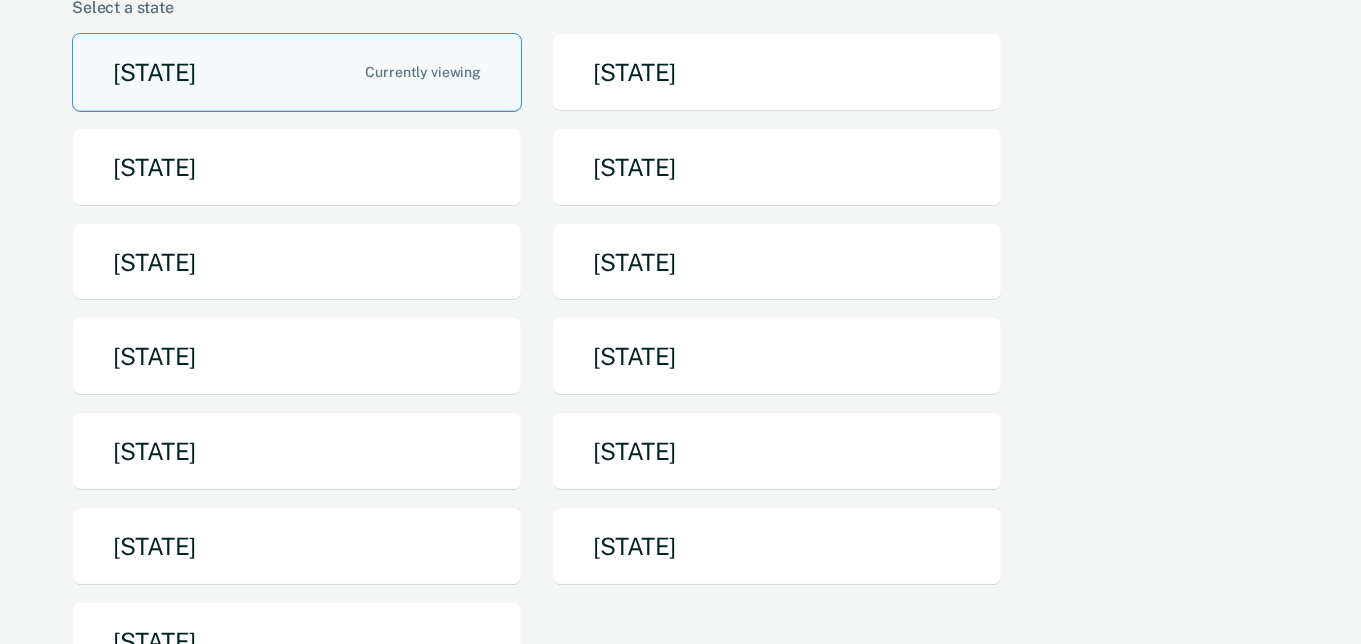 scroll, scrollTop: 270, scrollLeft: 0, axis: vertical 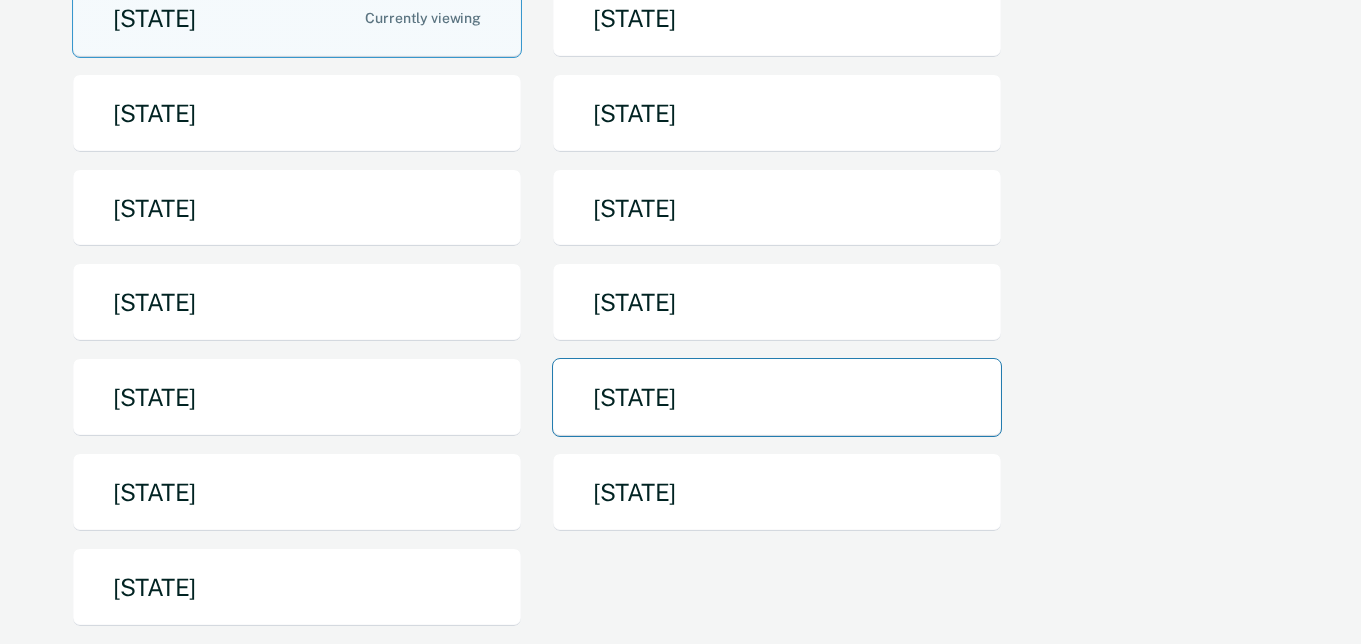 click on "[STATE]" at bounding box center (777, 397) 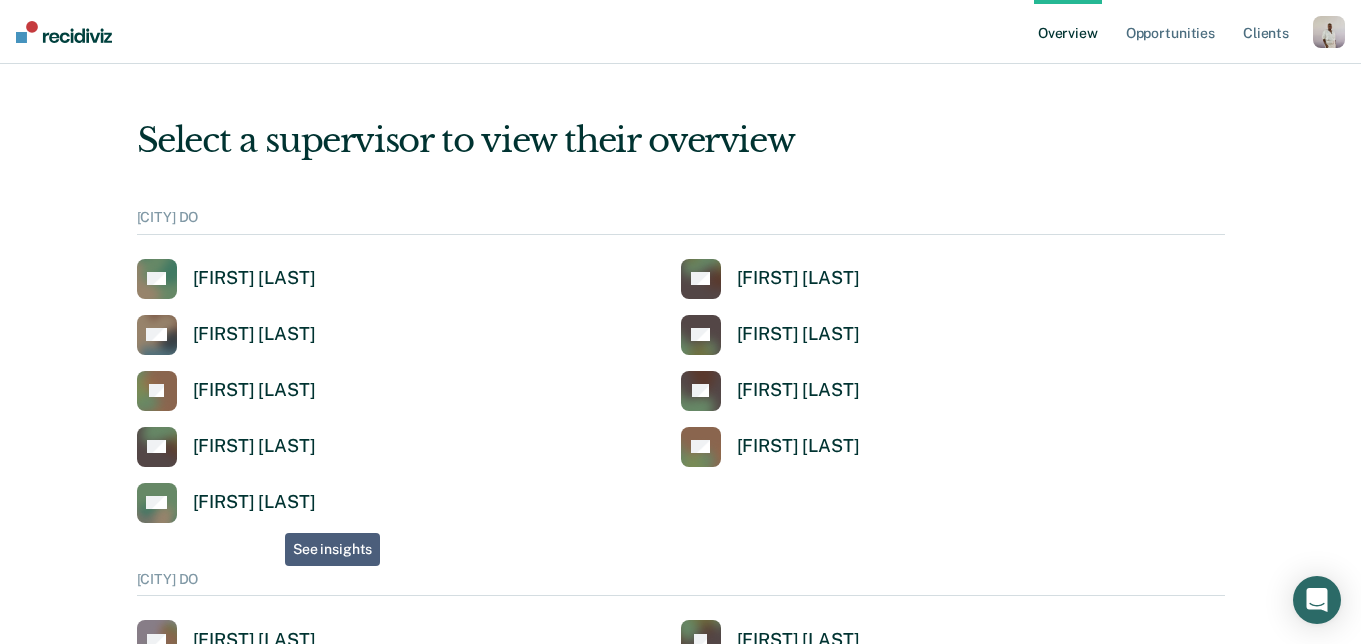 scroll, scrollTop: 1, scrollLeft: 0, axis: vertical 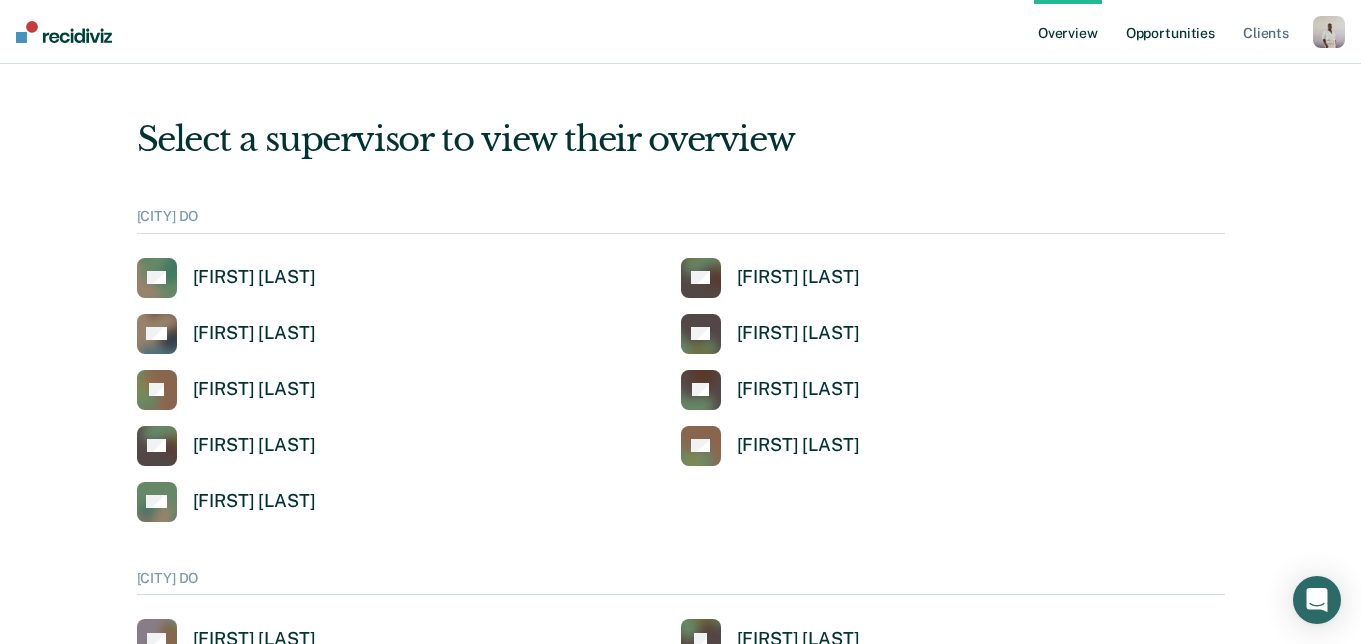 click on "Opportunities" at bounding box center [1170, 32] 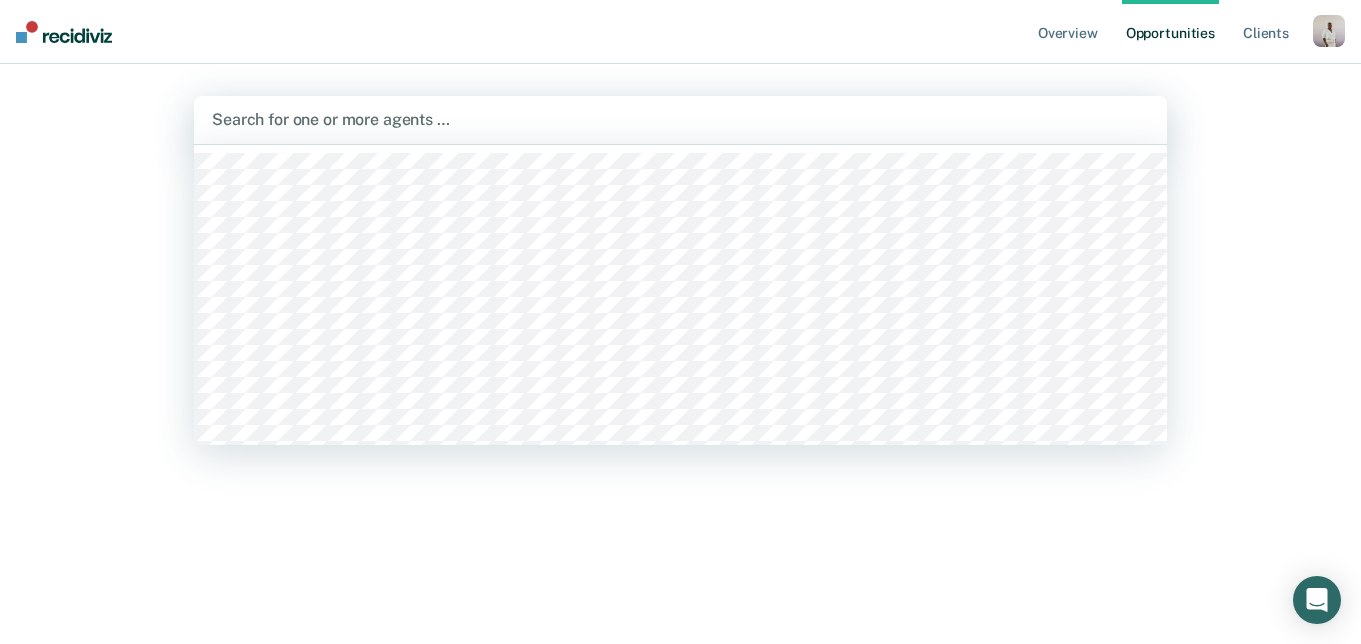 click on "Search for one or more agents …" at bounding box center (680, 120) 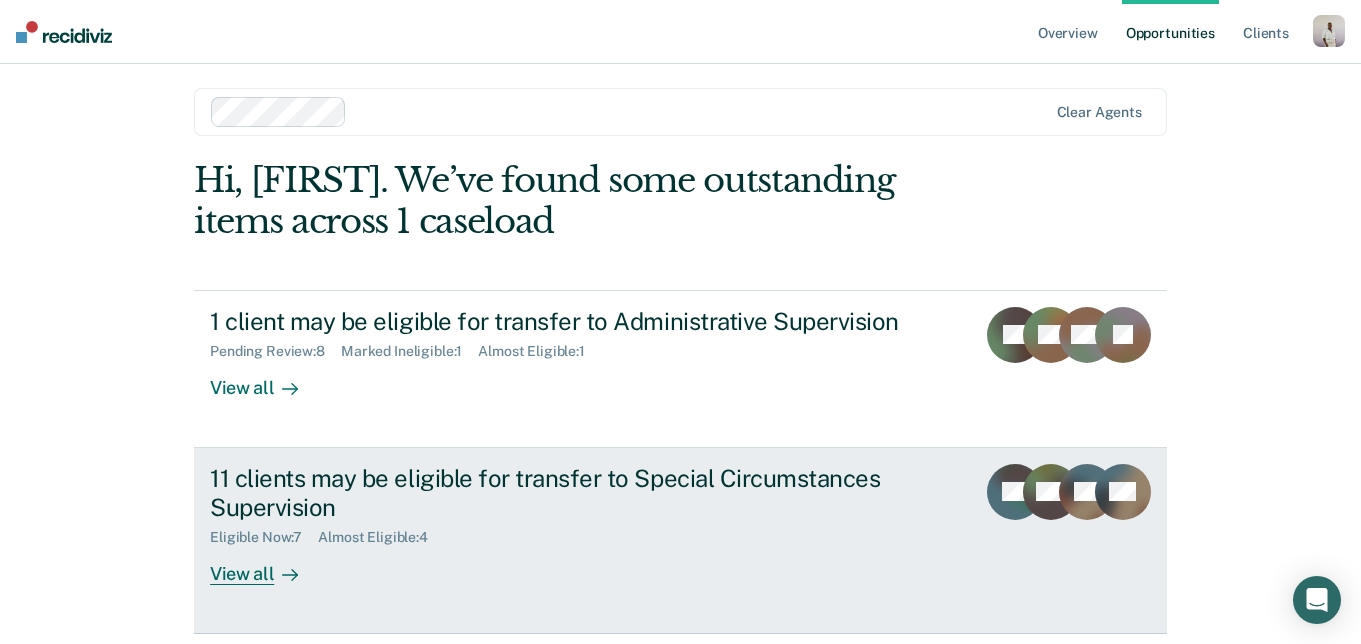 scroll, scrollTop: 0, scrollLeft: 0, axis: both 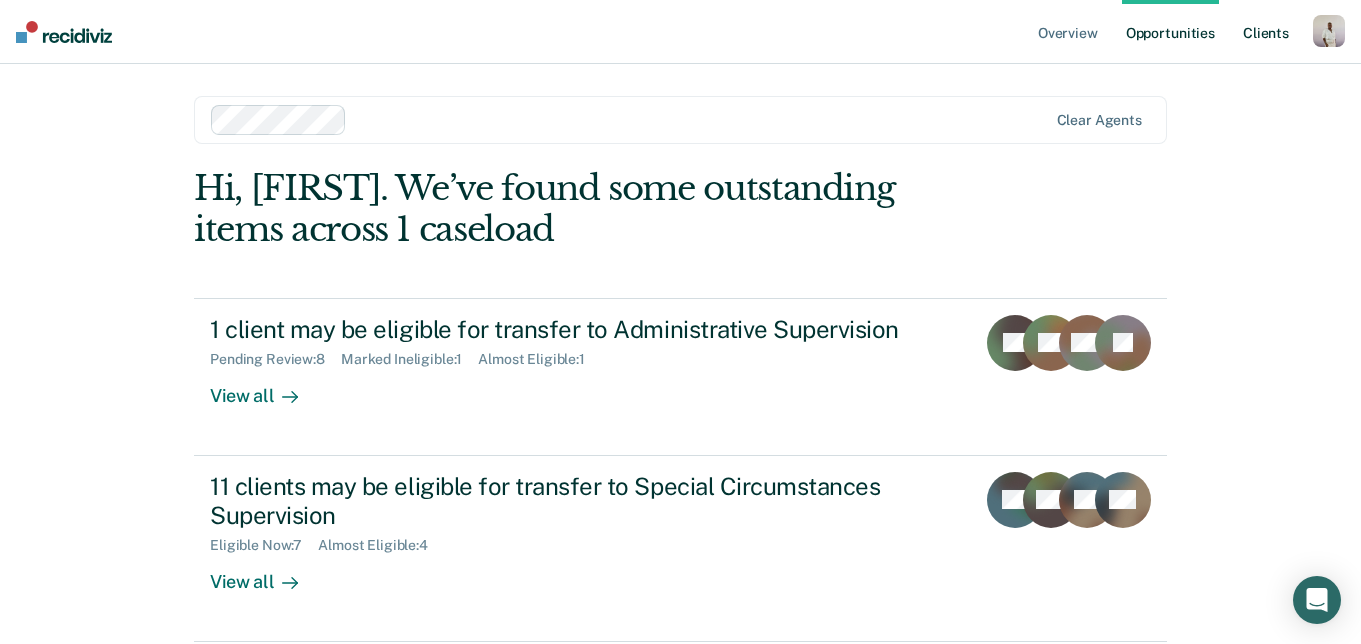 click on "Client s" at bounding box center (1266, 32) 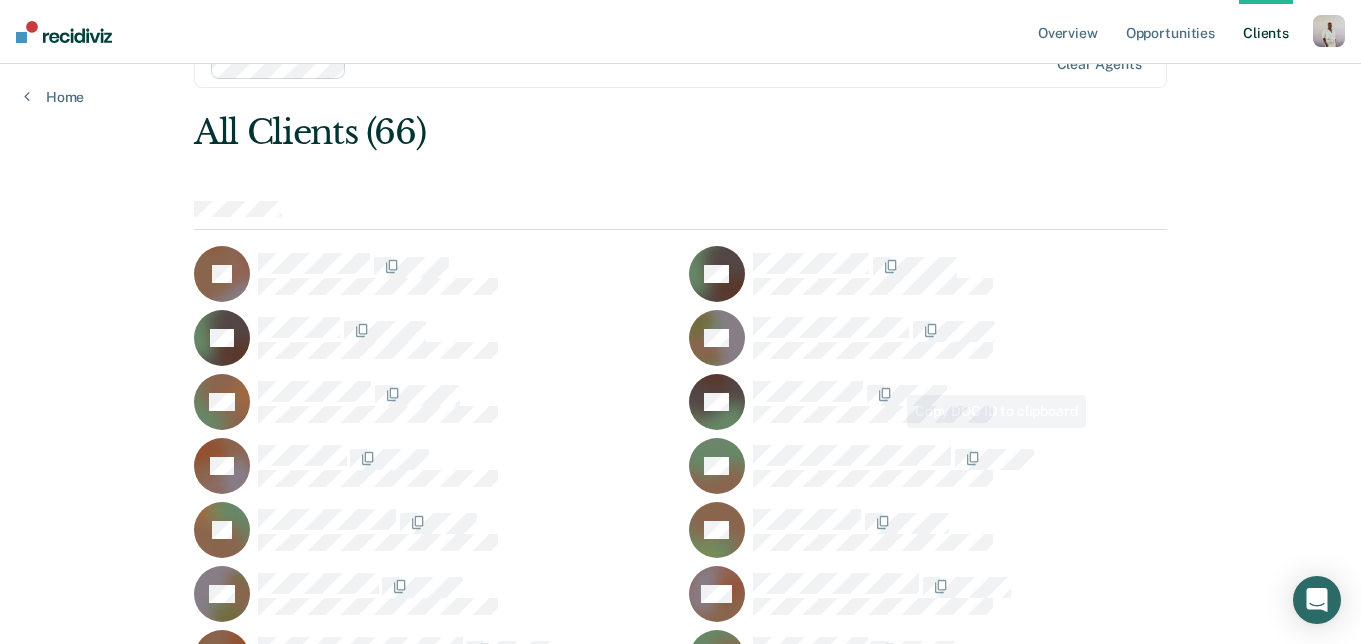 scroll, scrollTop: 0, scrollLeft: 0, axis: both 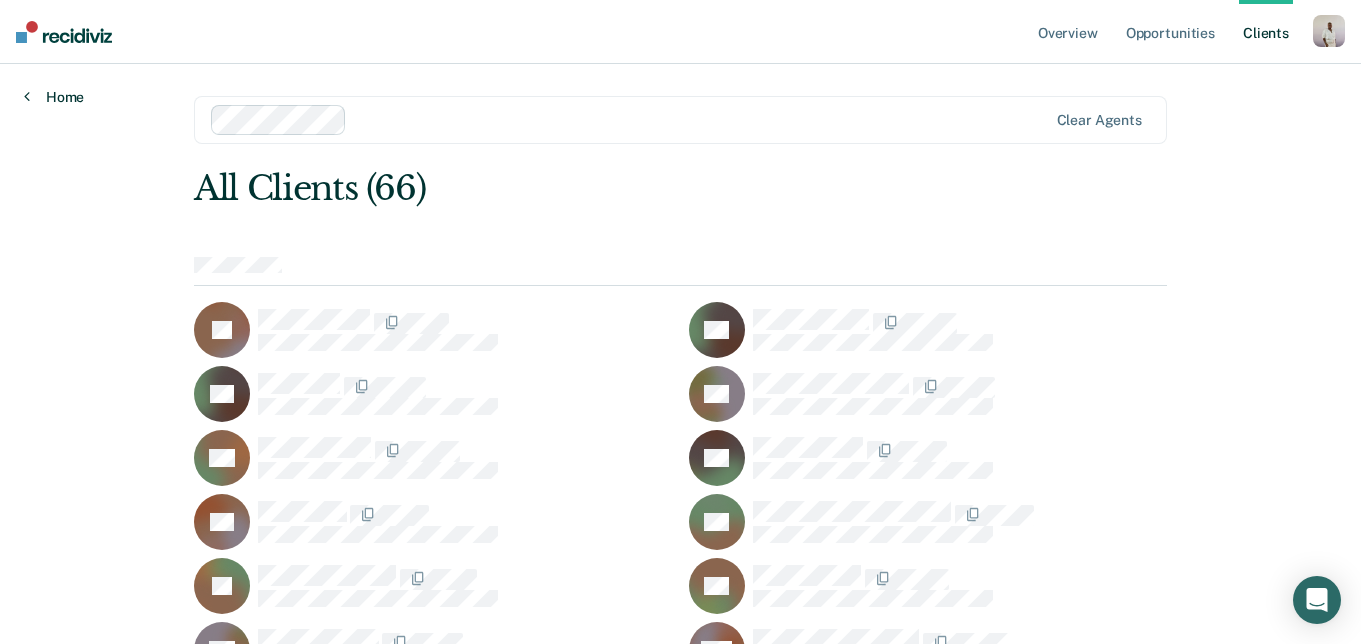 click on "Home" at bounding box center [54, 97] 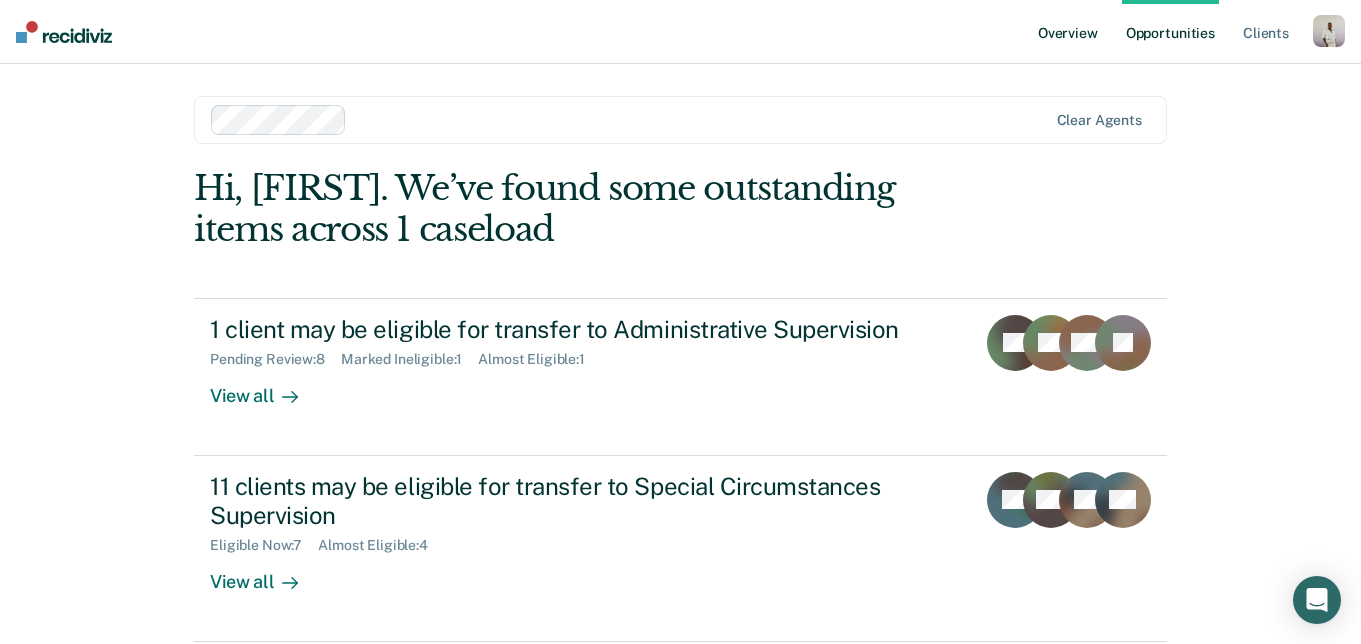 click on "Overview" at bounding box center (1068, 32) 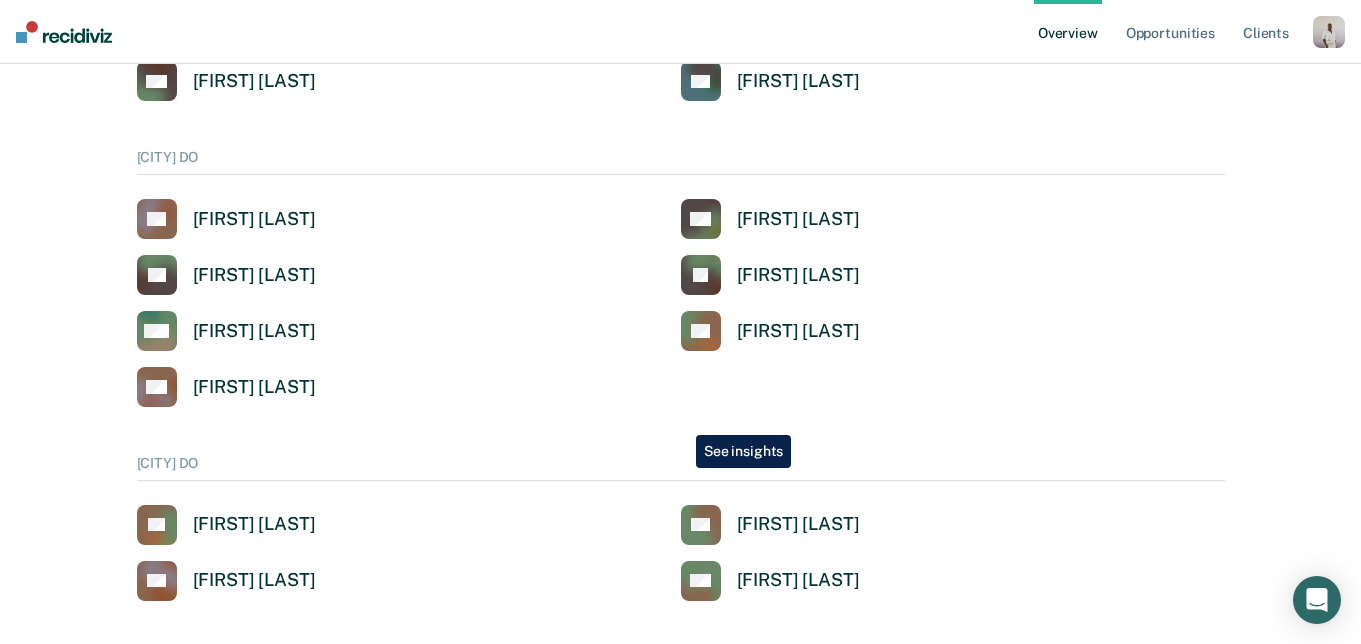 scroll, scrollTop: 863, scrollLeft: 0, axis: vertical 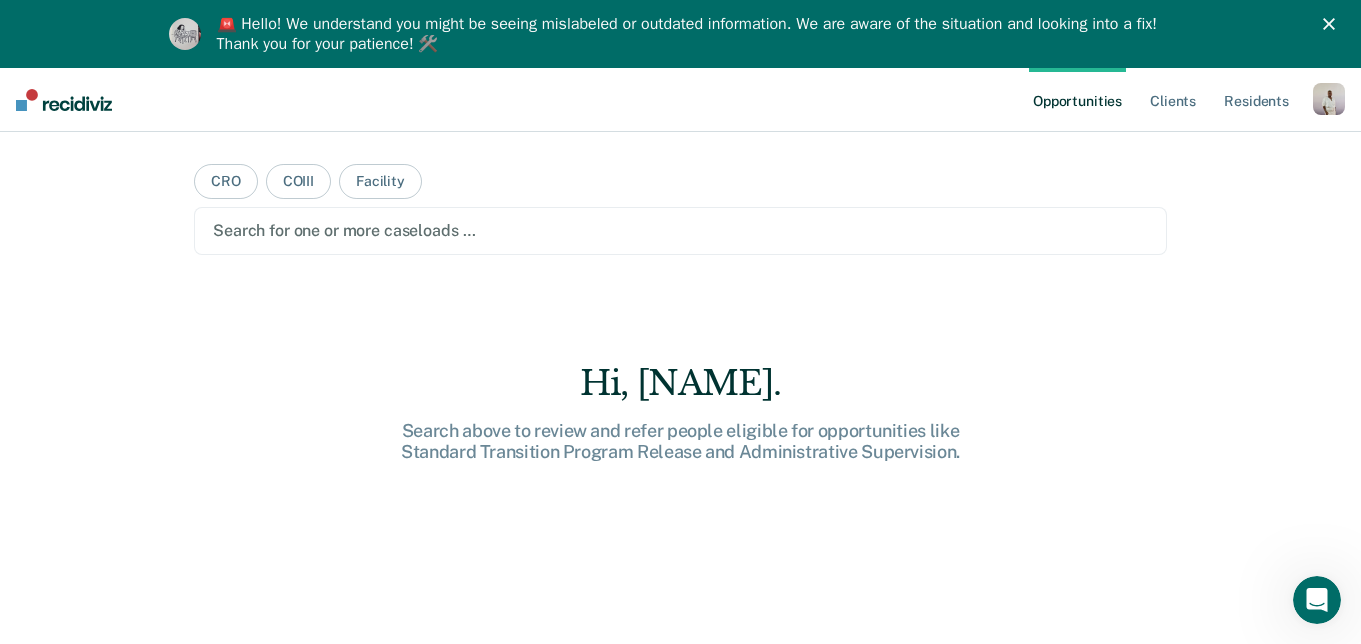 click 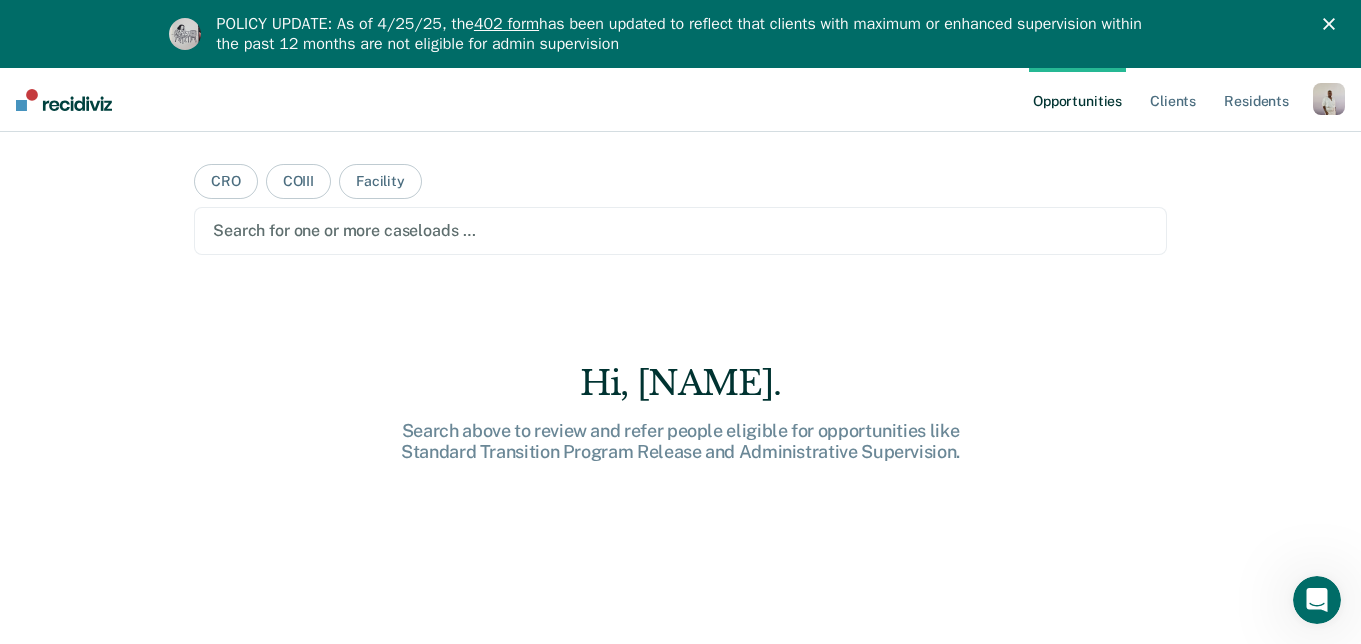 click 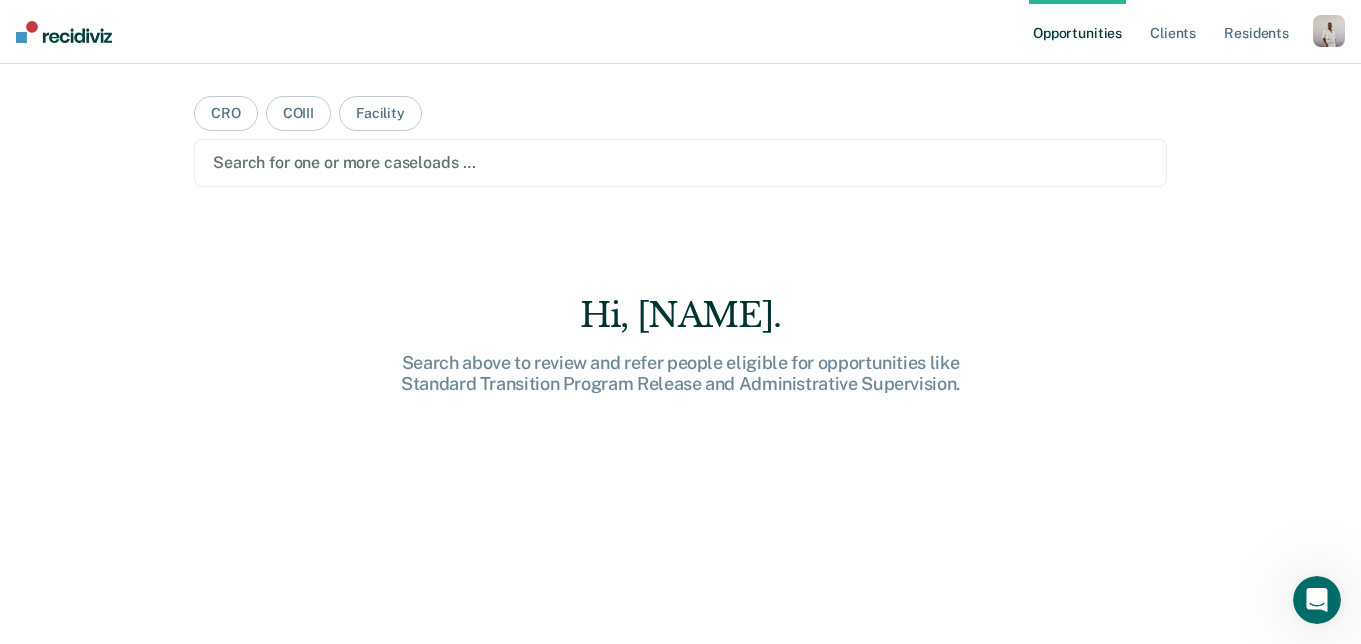 click at bounding box center (1329, 31) 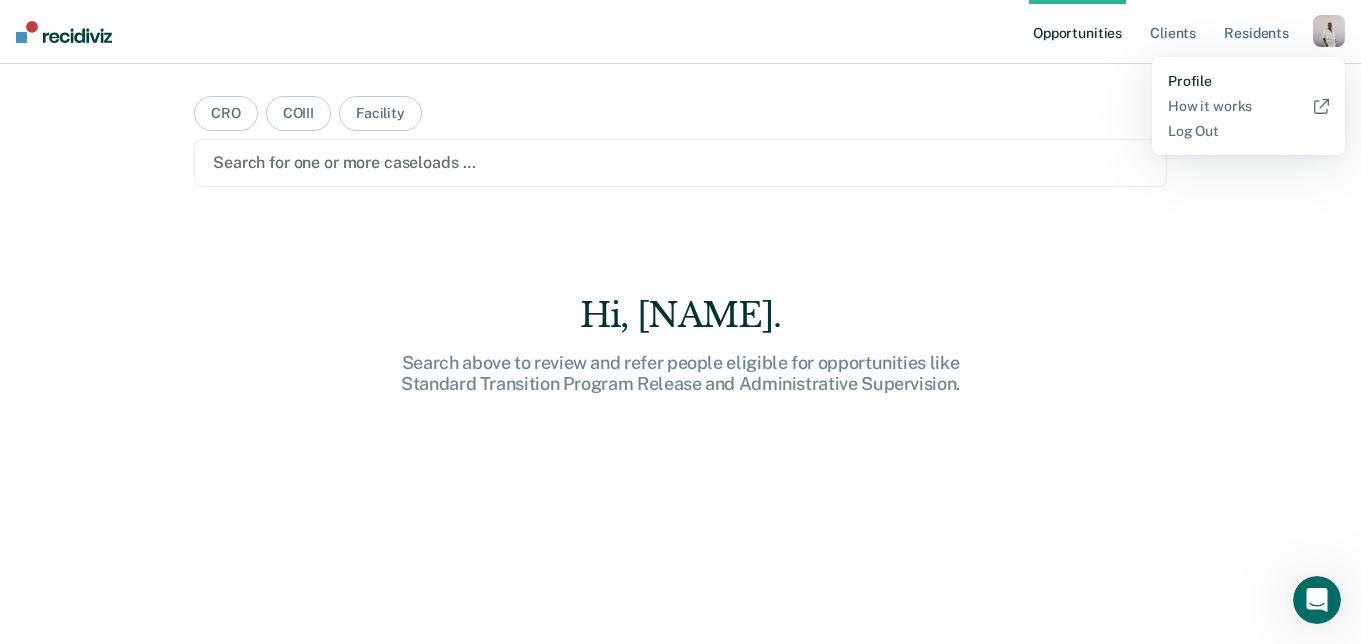 click on "Profile" at bounding box center (1248, 81) 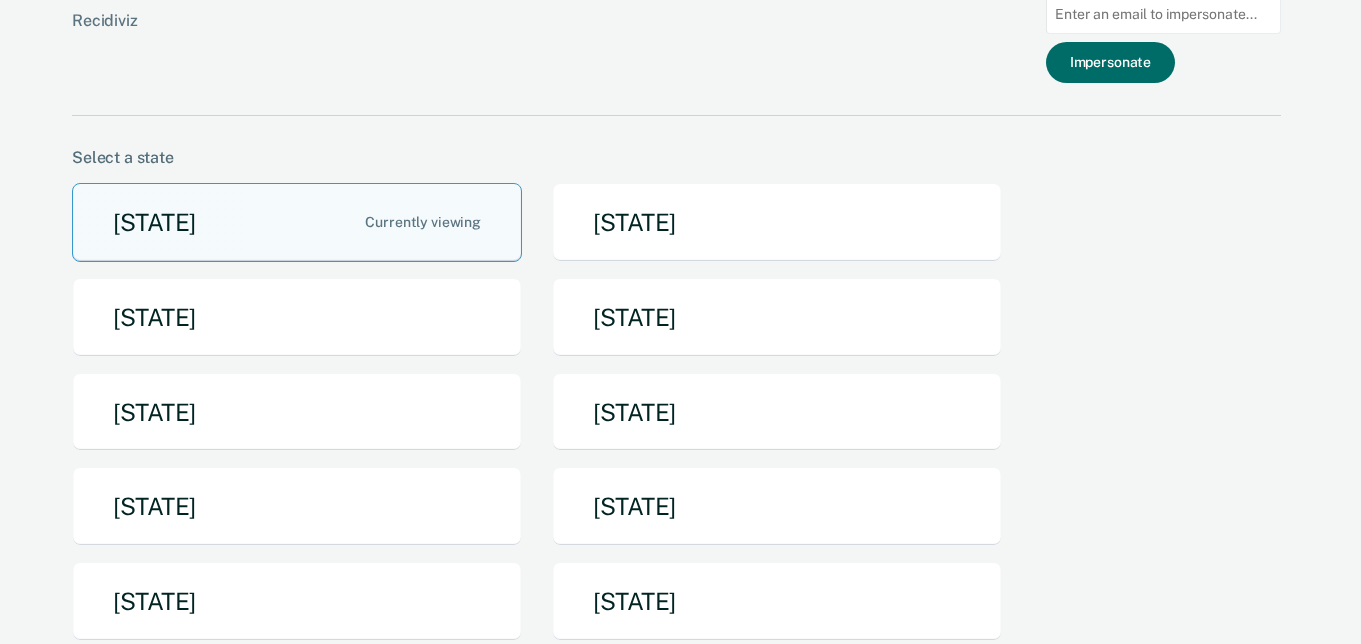 scroll, scrollTop: 87, scrollLeft: 0, axis: vertical 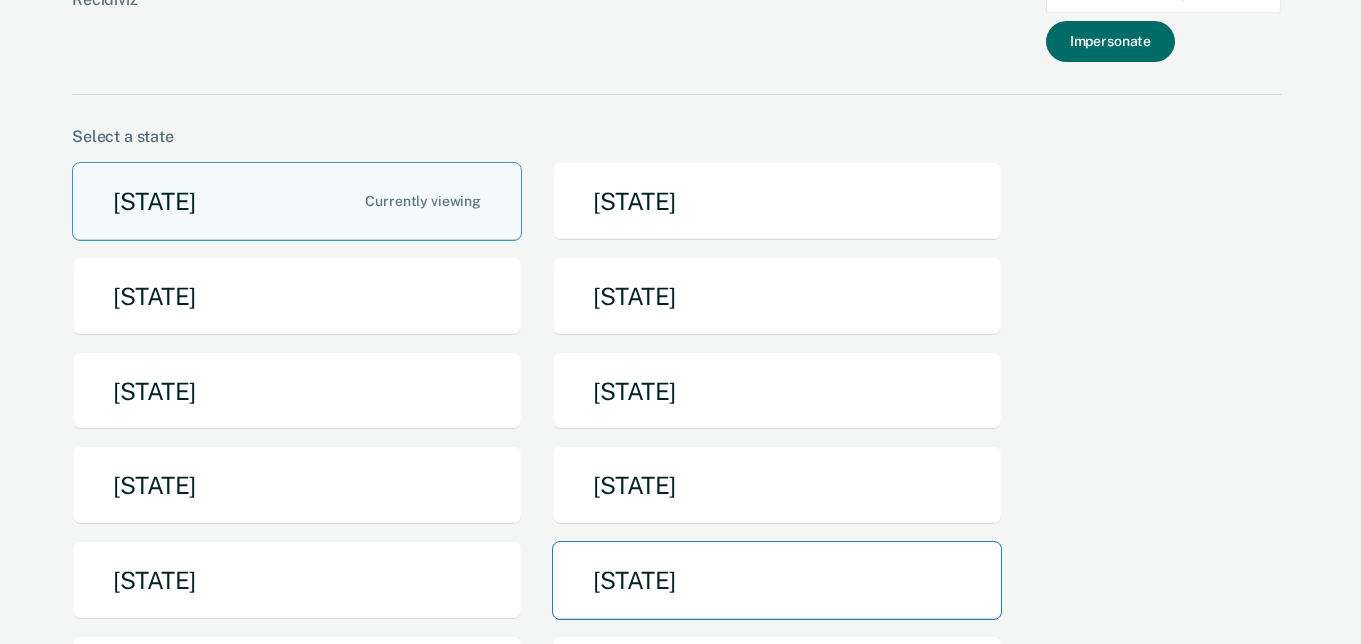 click on "[STATE]" at bounding box center [777, 580] 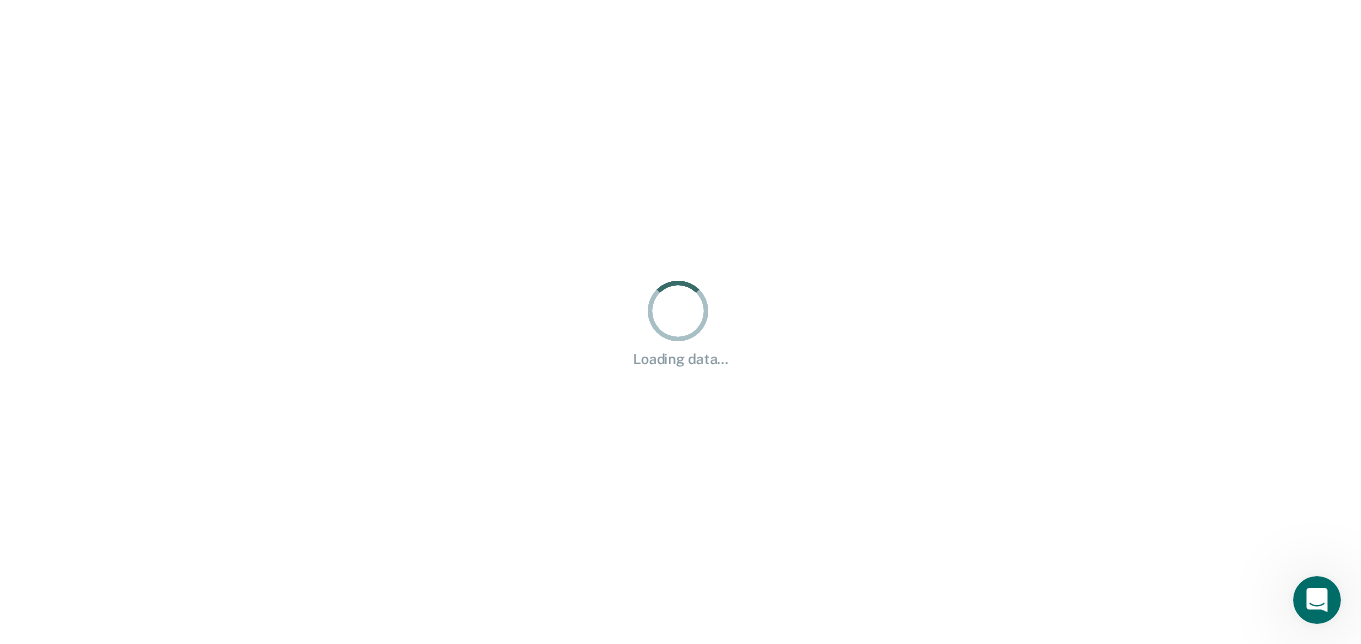 scroll, scrollTop: 0, scrollLeft: 0, axis: both 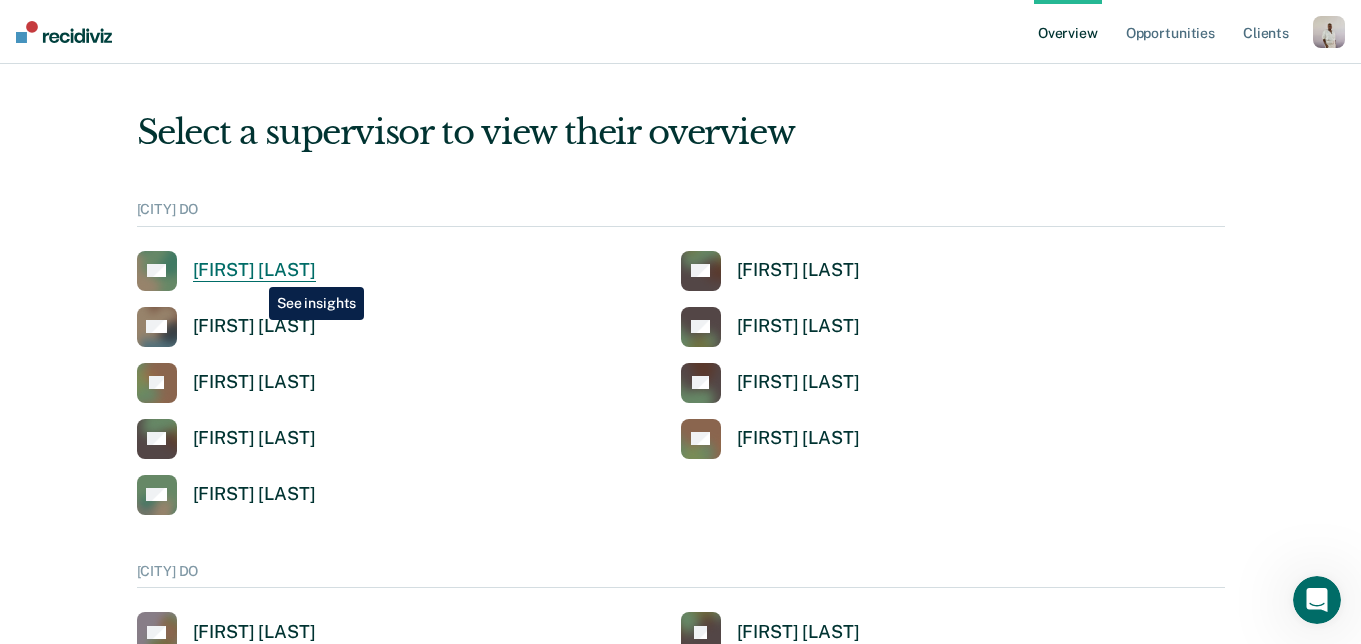 click on "[FIRST] [LAST]" at bounding box center [254, 270] 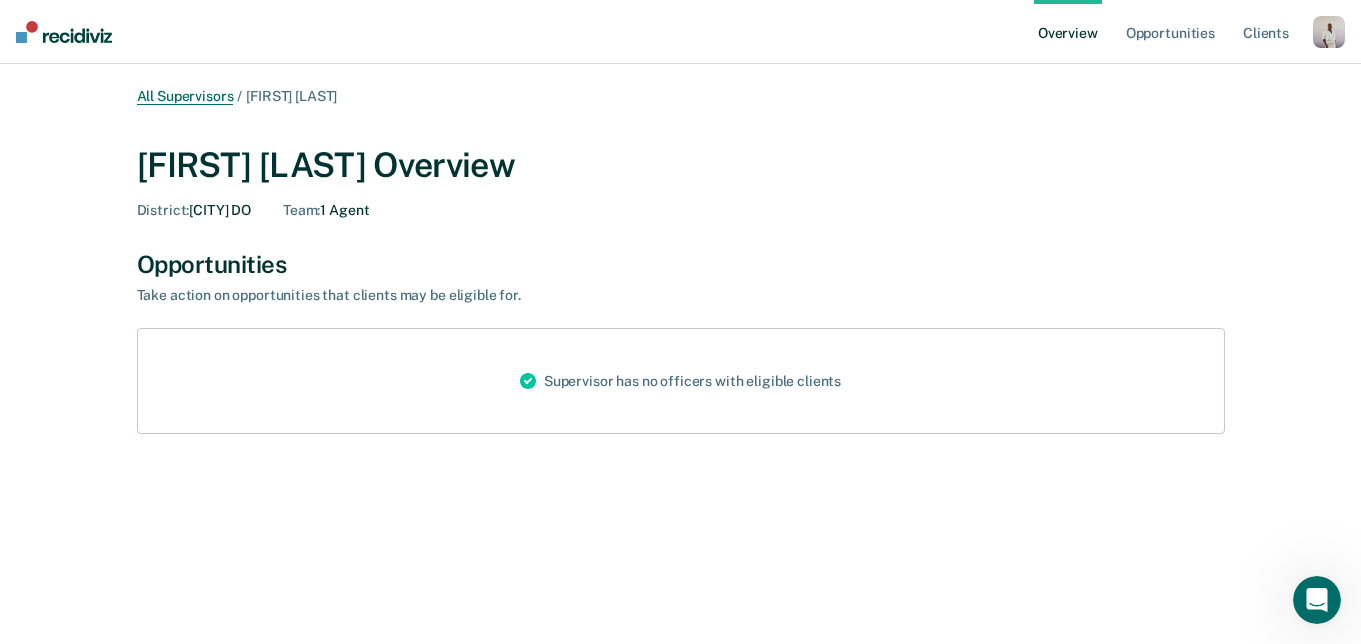 click on "All Supervisors" at bounding box center (185, 96) 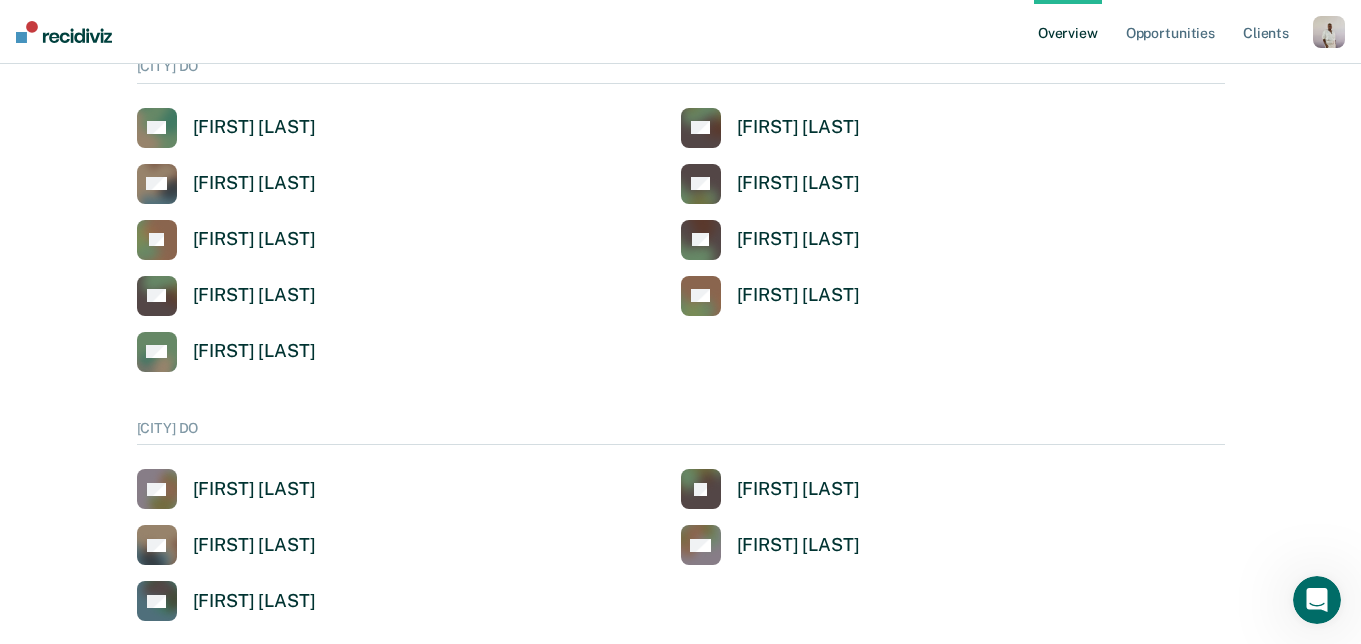 scroll, scrollTop: 0, scrollLeft: 0, axis: both 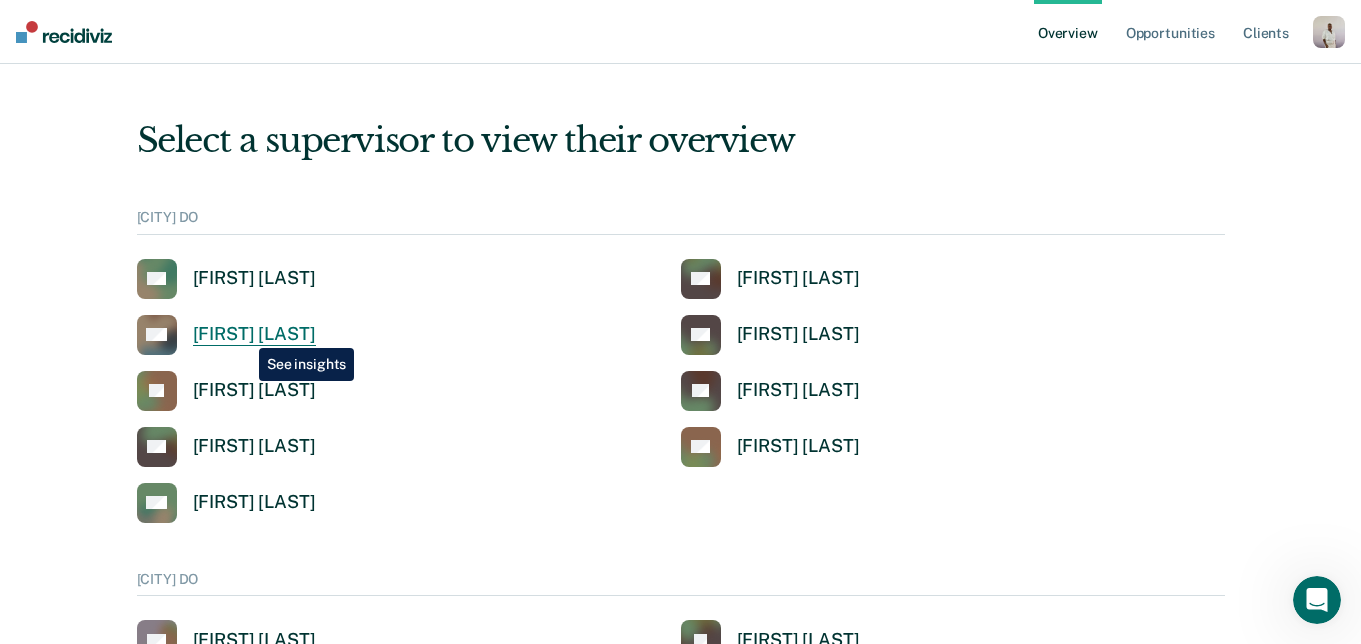click on "[FIRST] [LAST]" at bounding box center (254, 334) 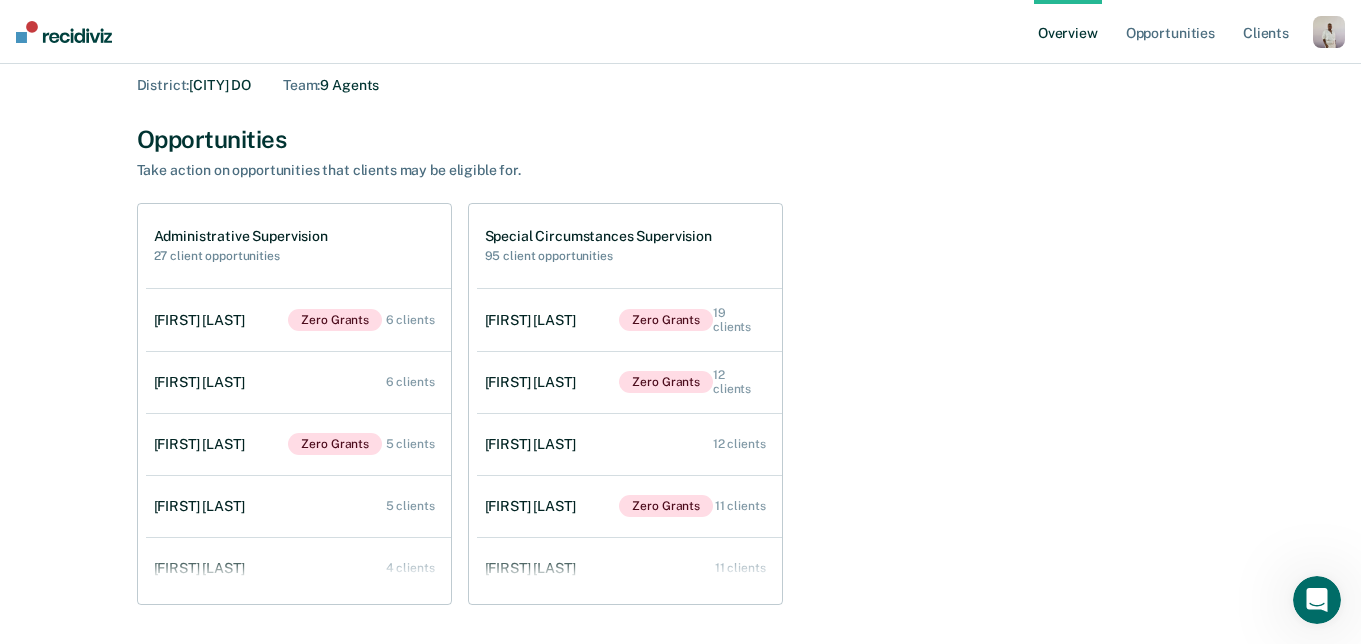 scroll, scrollTop: 126, scrollLeft: 0, axis: vertical 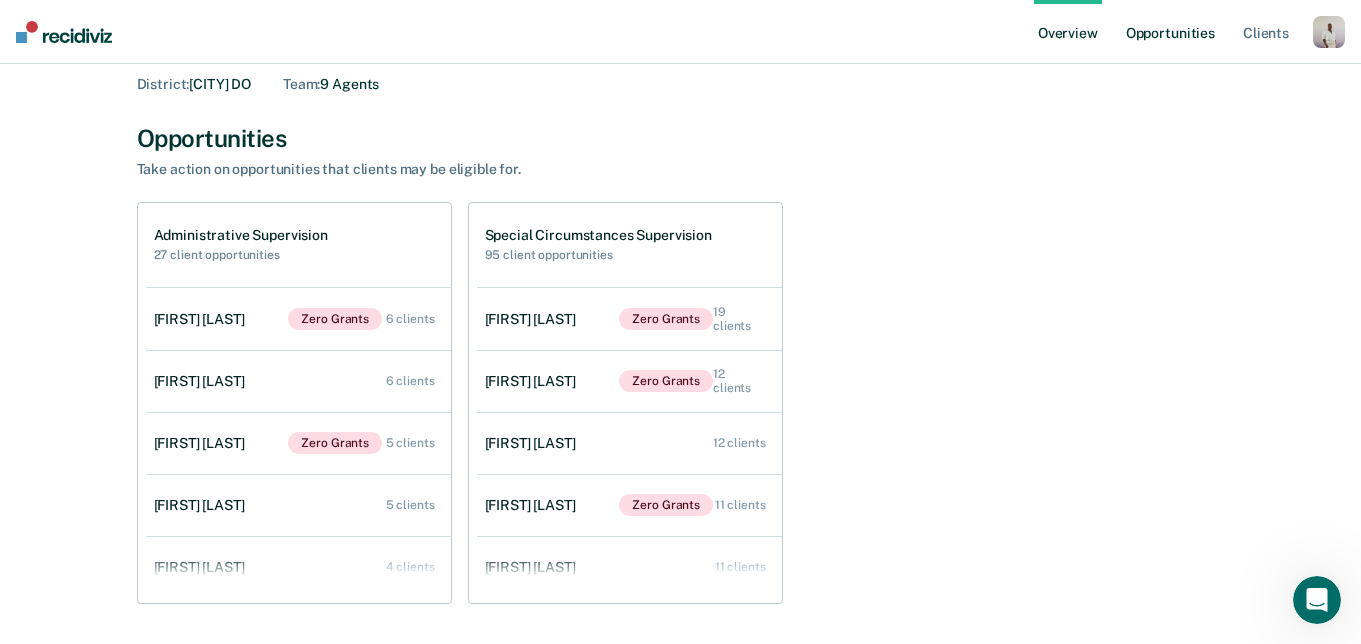 click on "Opportunities" at bounding box center [1170, 32] 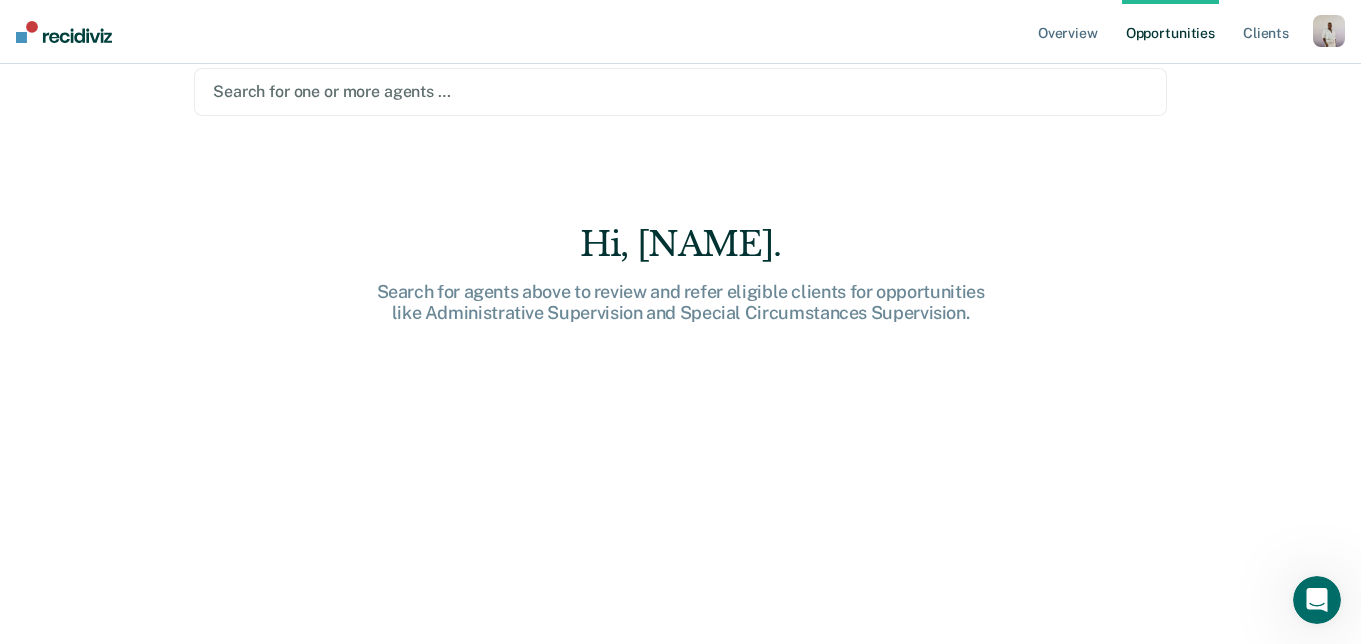 scroll, scrollTop: 0, scrollLeft: 0, axis: both 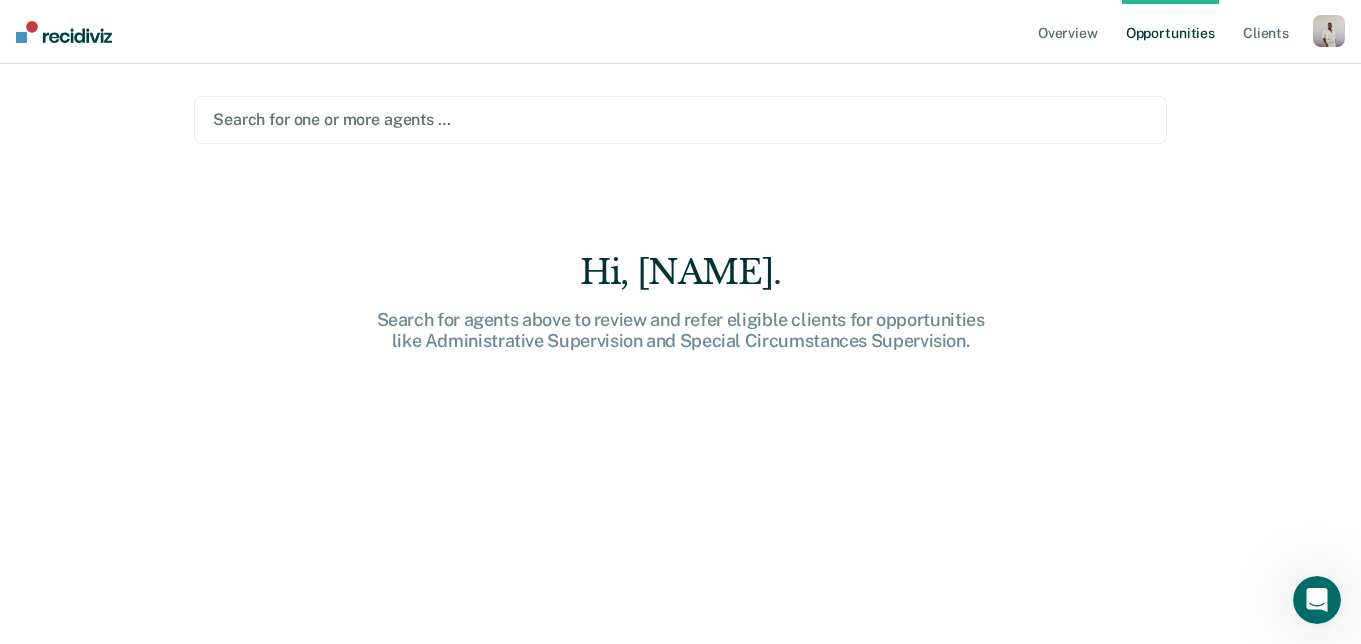 click at bounding box center (680, 119) 